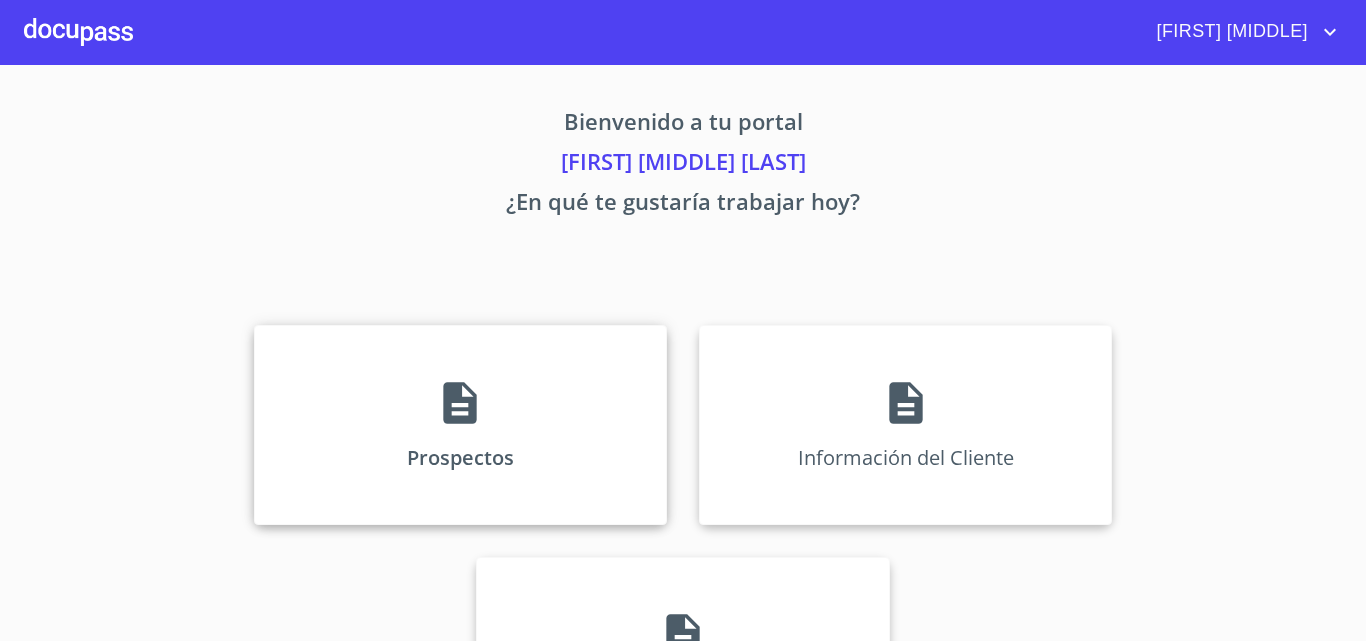 scroll, scrollTop: 0, scrollLeft: 0, axis: both 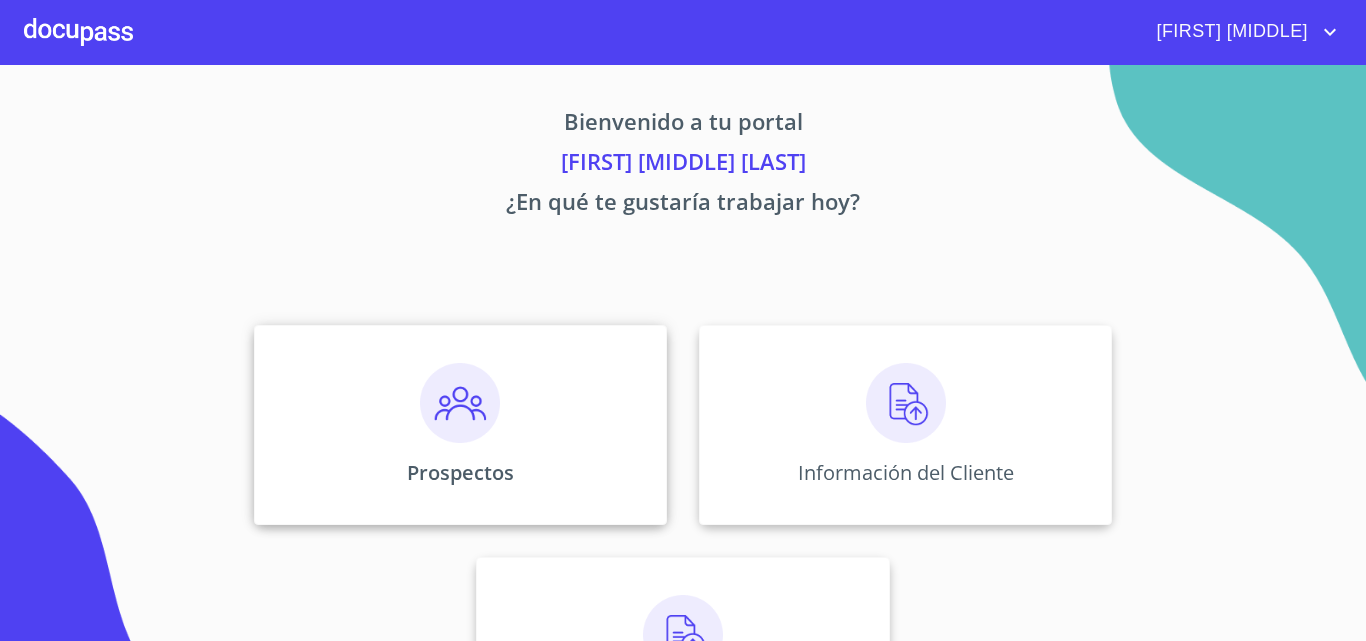 click at bounding box center (460, 403) 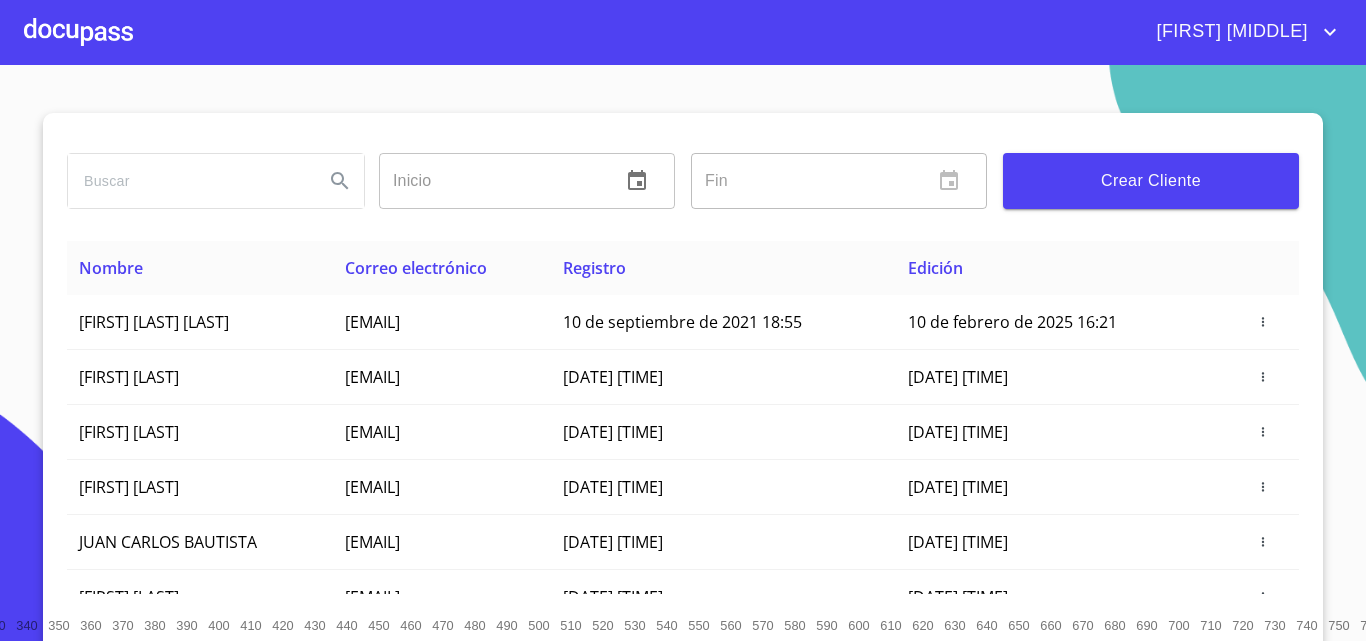 click at bounding box center [188, 181] 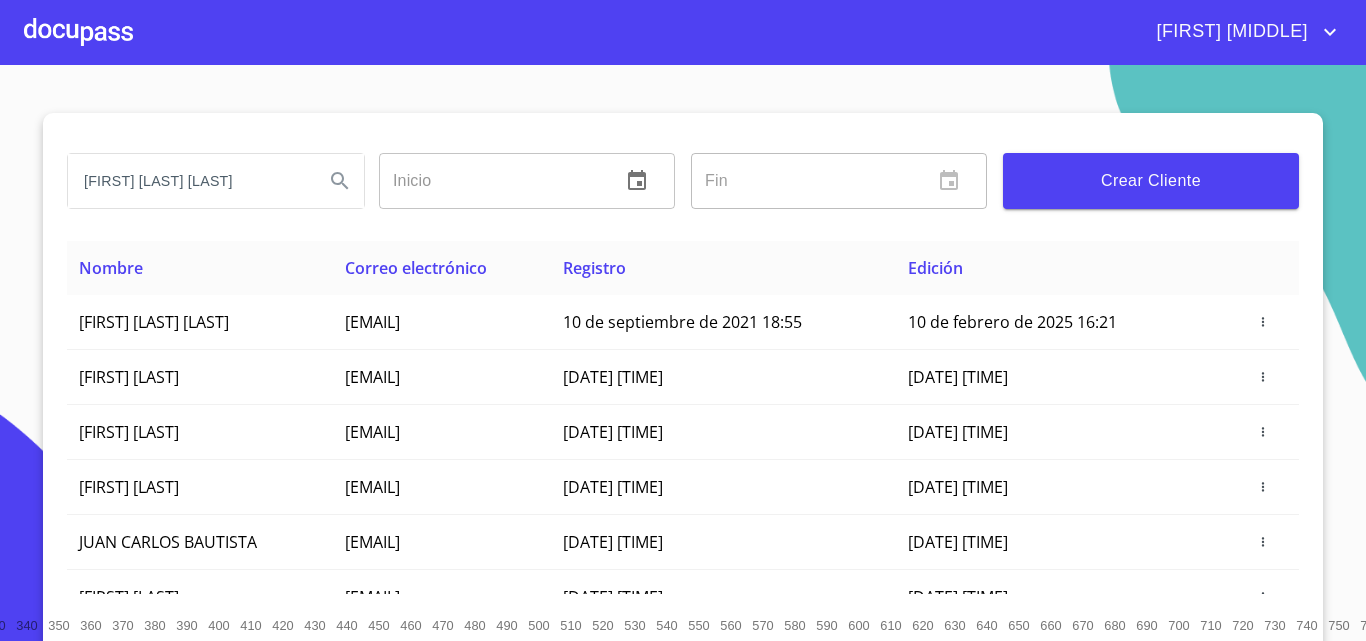type on "[FIRST] [LAST] [LAST]" 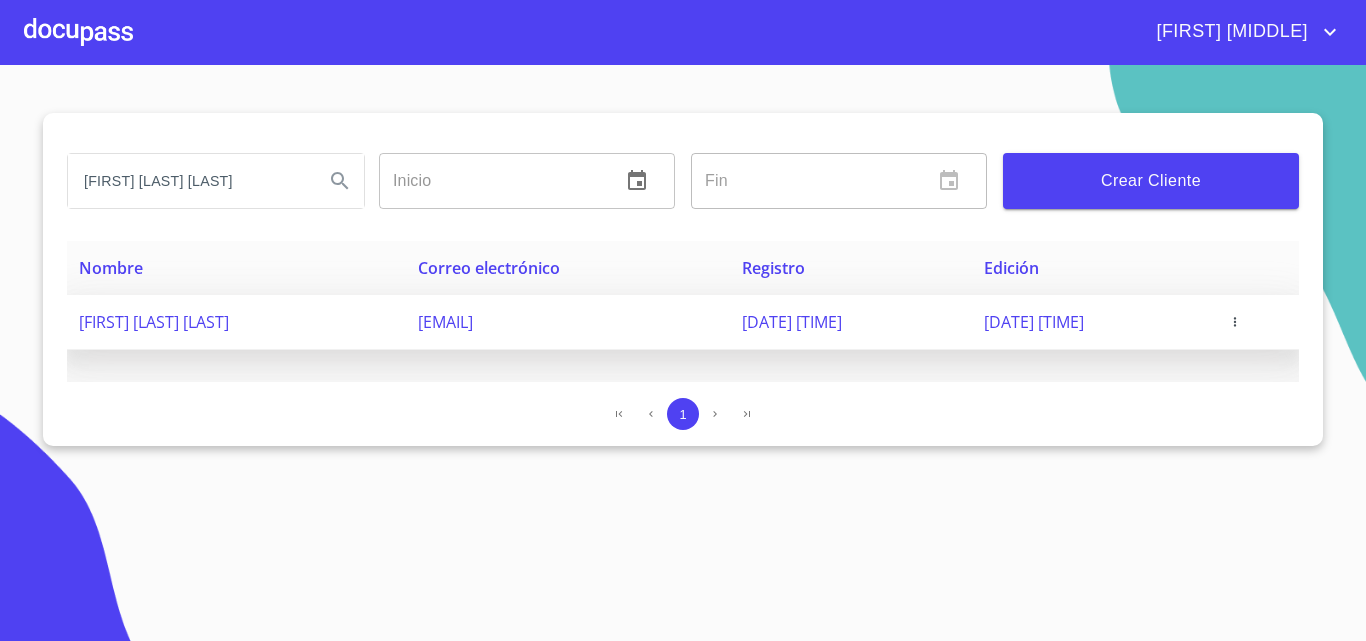 click at bounding box center (1235, 322) 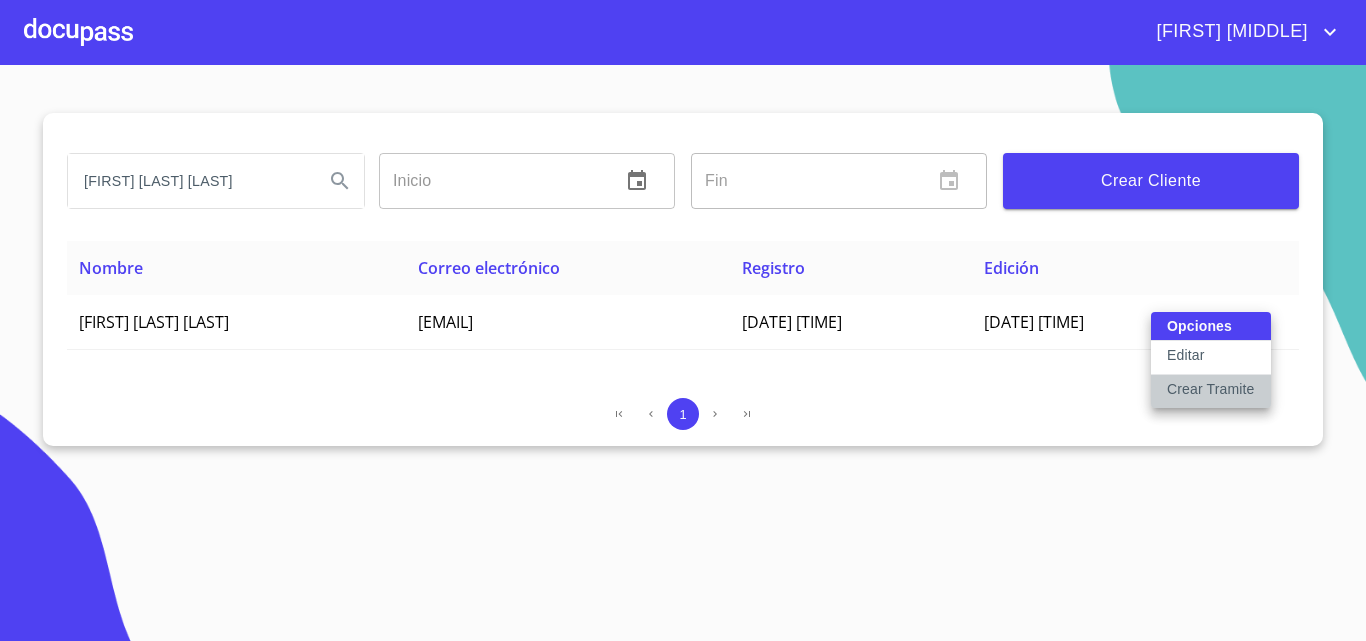 click on "Crear Tramite" at bounding box center (1211, 389) 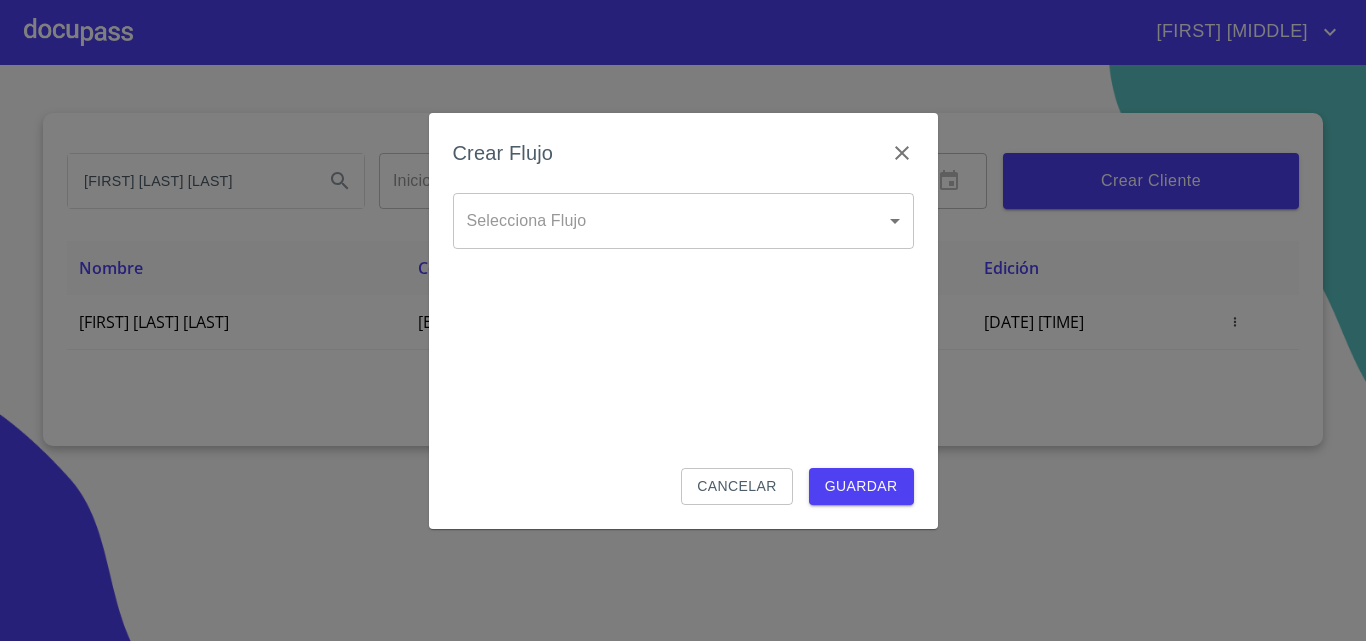 click on "[FIRST] [LAST] [FIRST] [LAST] Inicio ​ Fin ​ Crear Cliente Nombre   Correo electrónico   Registro   Edición     [FIRST] [LAST] [LAST] [EMAIL] [DATE] [TIME] [DATE] [TIME] 1
Salir Crear Flujo Selecciona Flujo ​ Selecciona Flujo Cancelar Guardar" at bounding box center [683, 320] 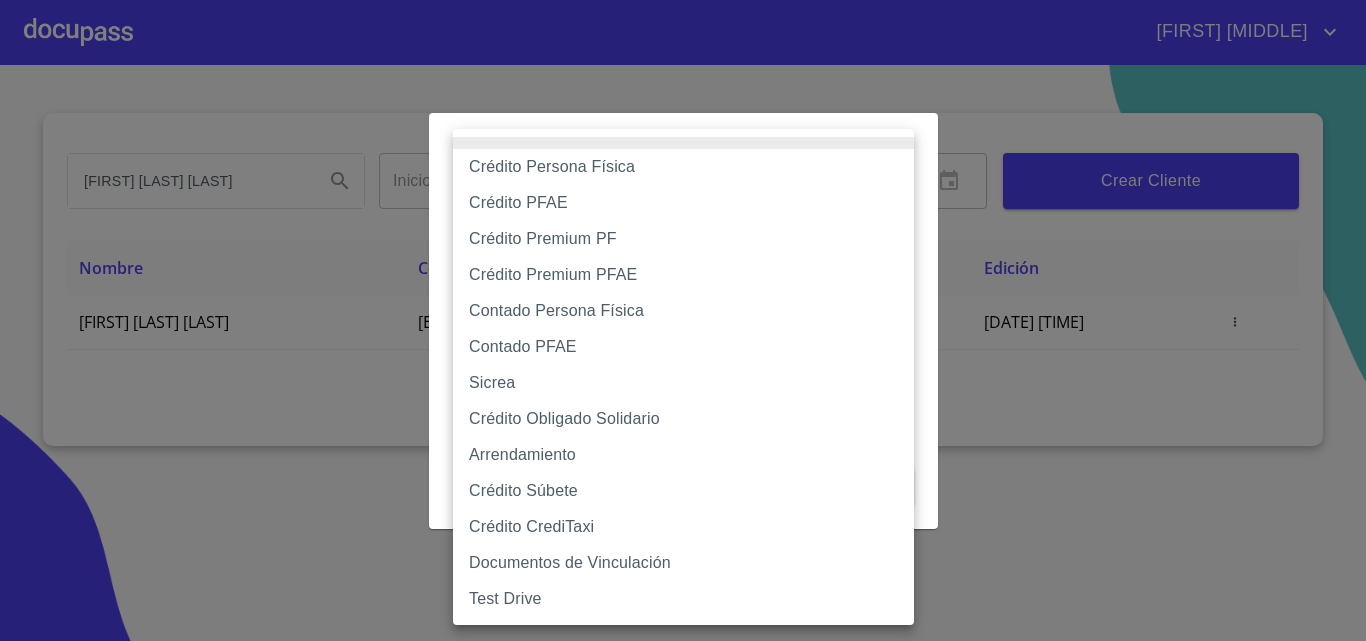 click on "Crédito PFAE" at bounding box center [683, 203] 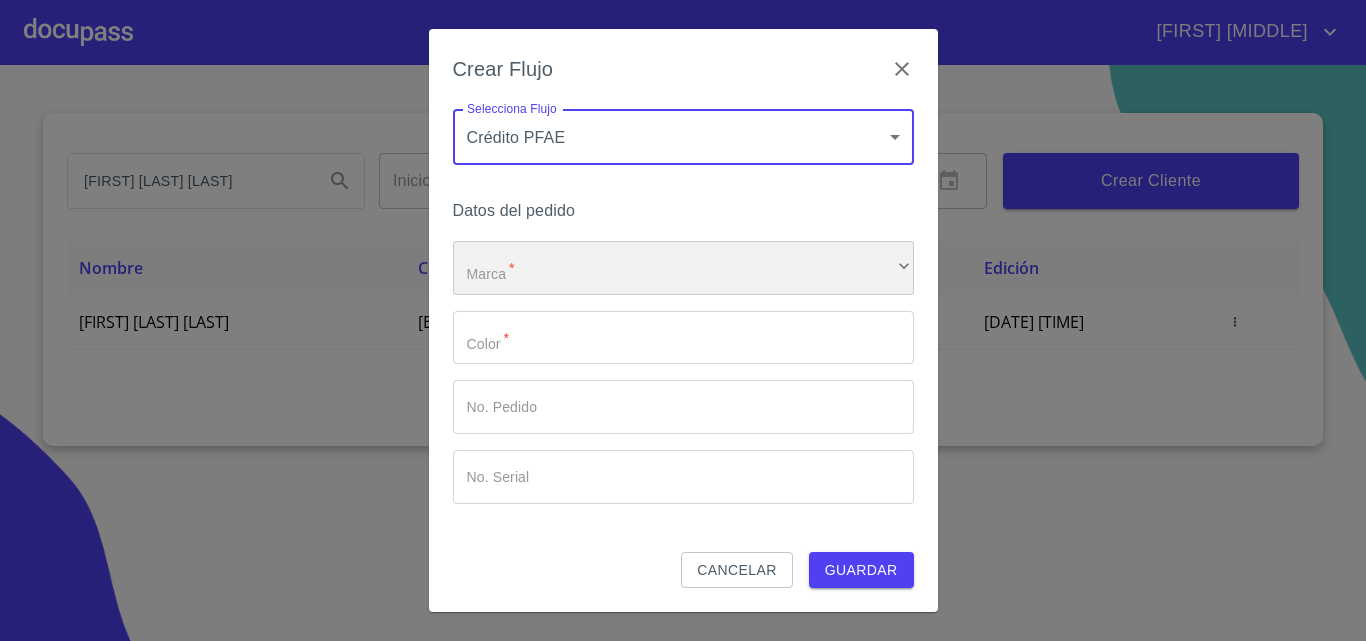 click on "​" at bounding box center [683, 268] 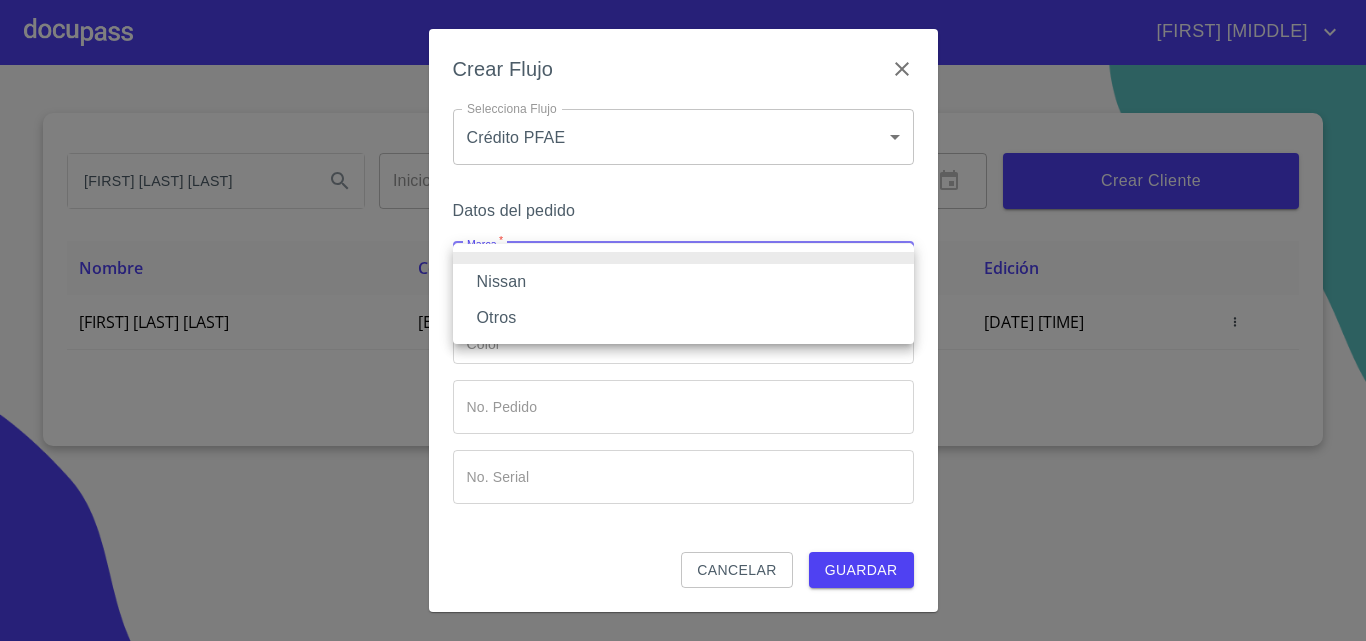 click on "Nissan" at bounding box center [683, 282] 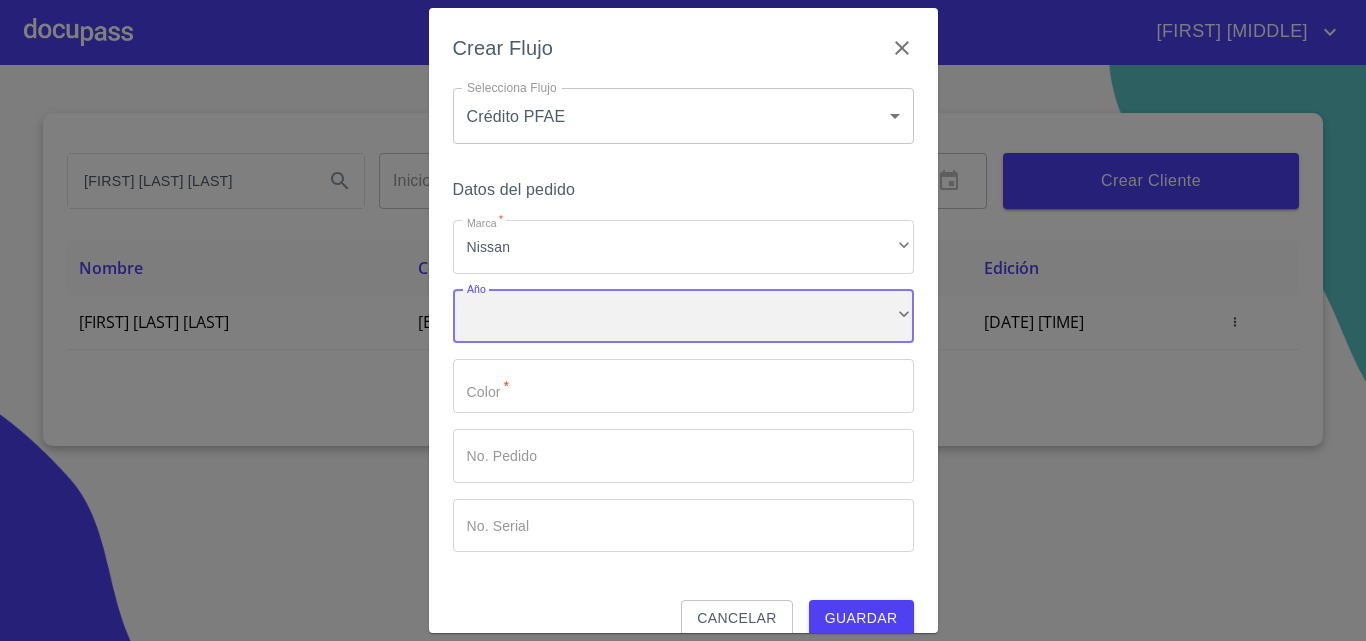 click on "​" at bounding box center (683, 317) 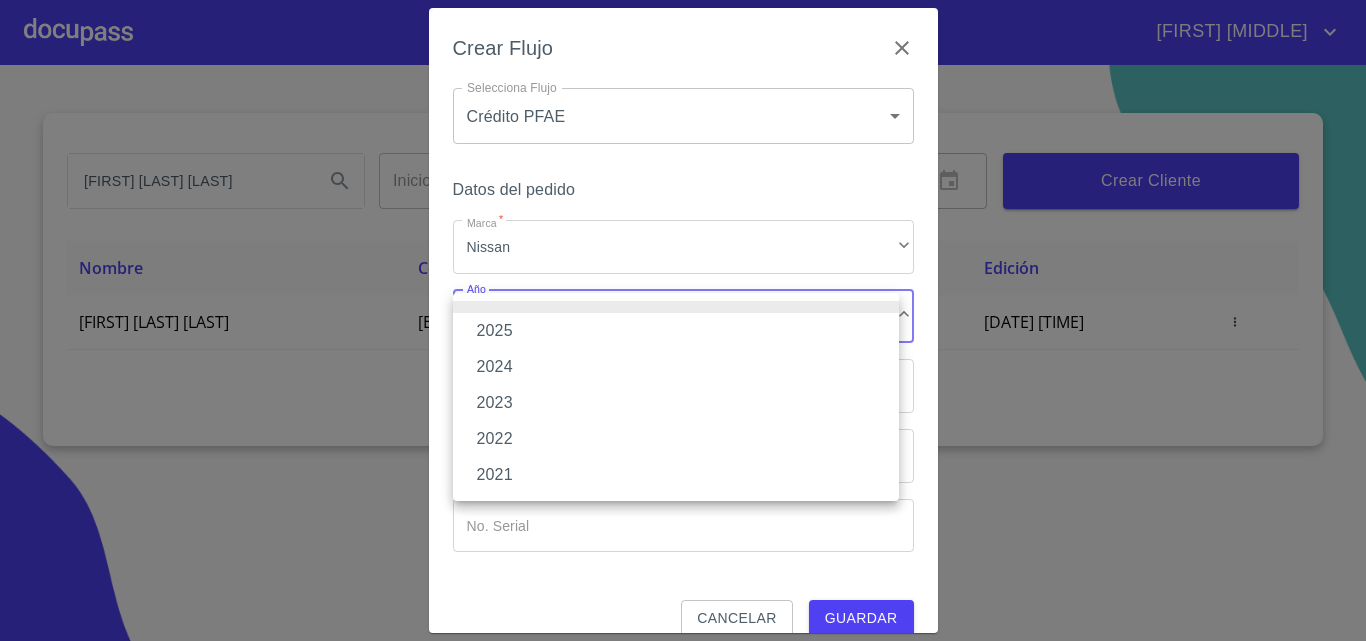 click on "2025" at bounding box center (676, 331) 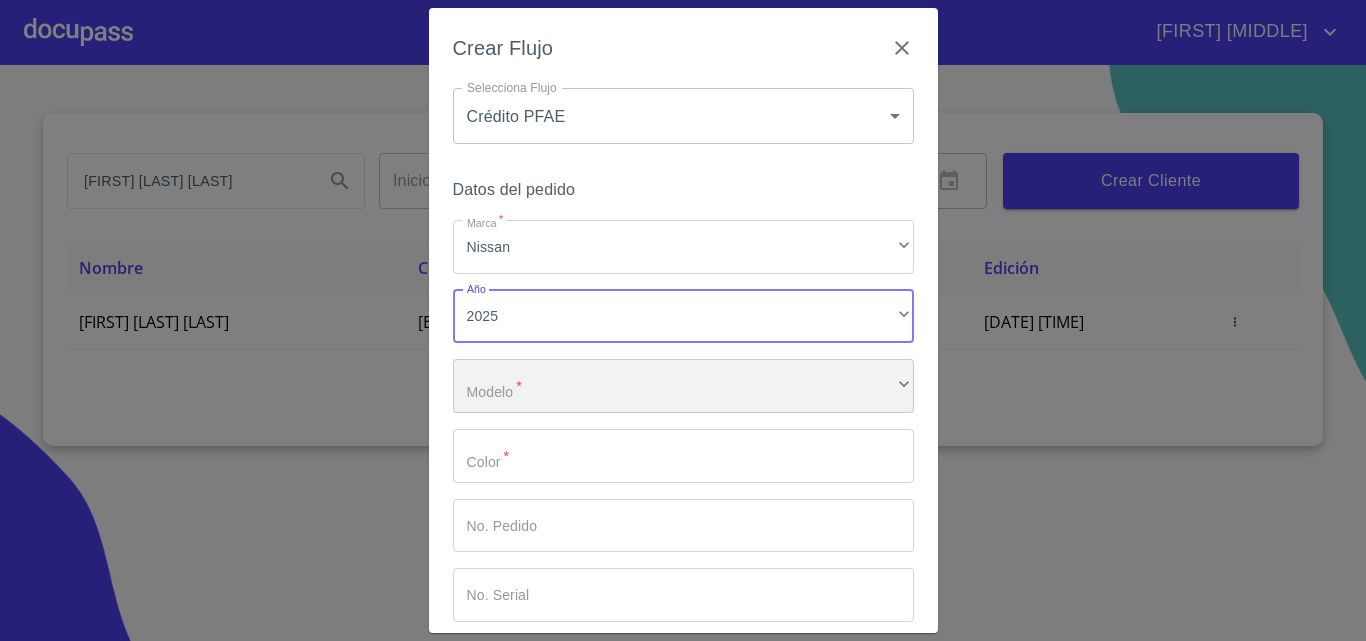 click on "​" at bounding box center [683, 386] 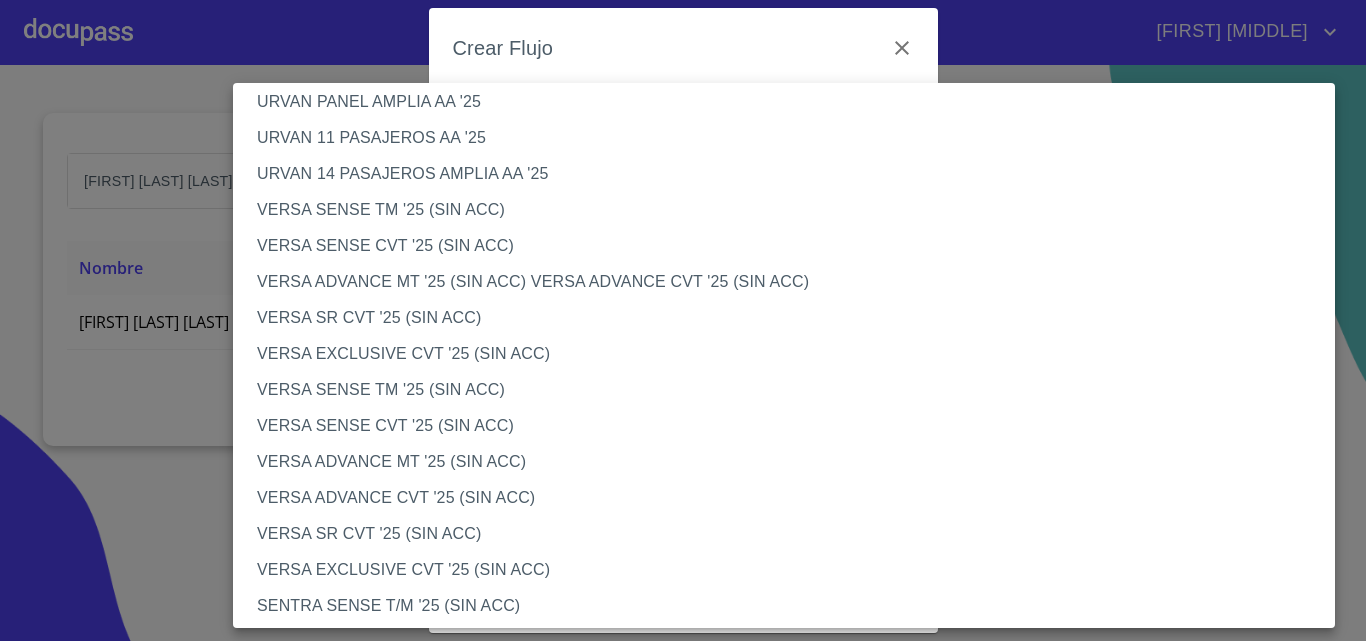scroll, scrollTop: 700, scrollLeft: 0, axis: vertical 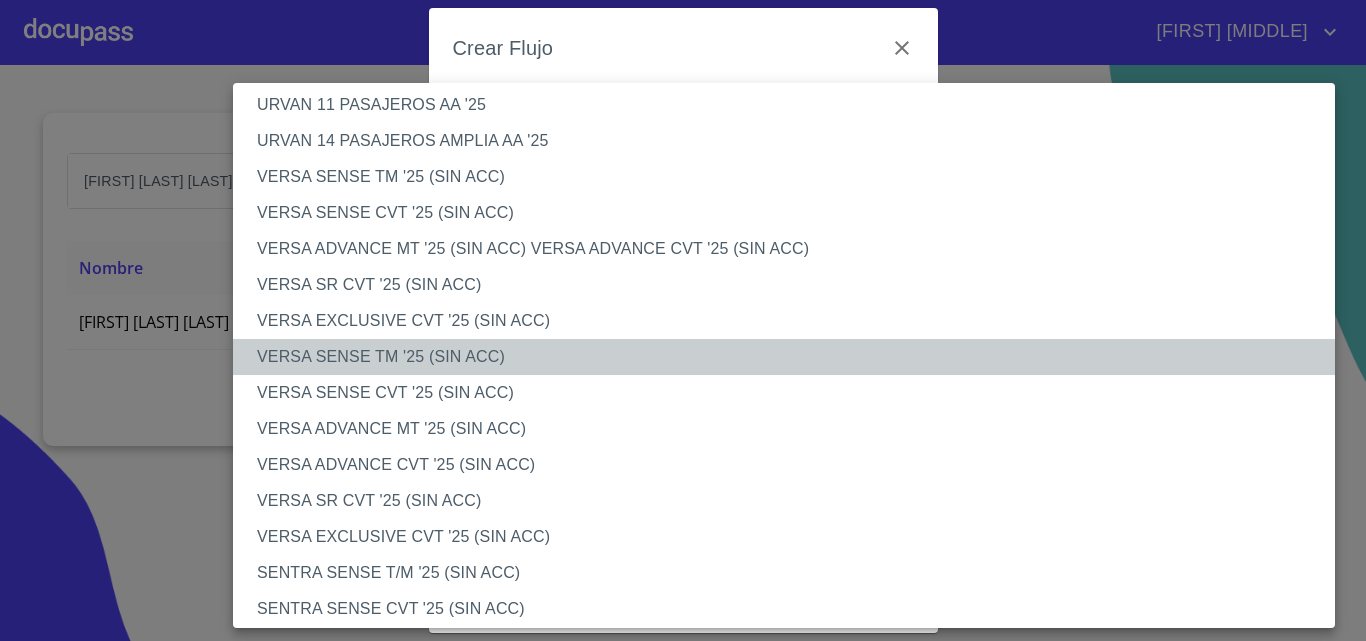 click on "VERSA SENSE TM '25 (SIN ACC)" at bounding box center [791, 357] 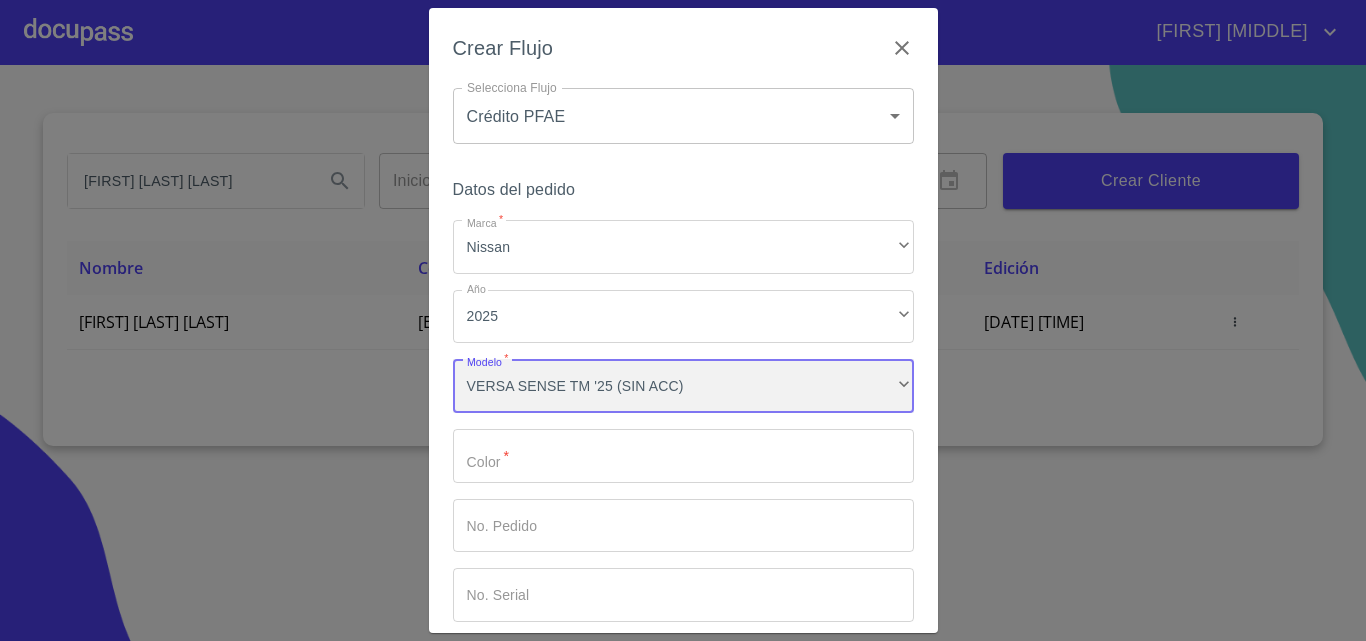 click on "VERSA SENSE TM '25 (SIN ACC)" at bounding box center (683, 386) 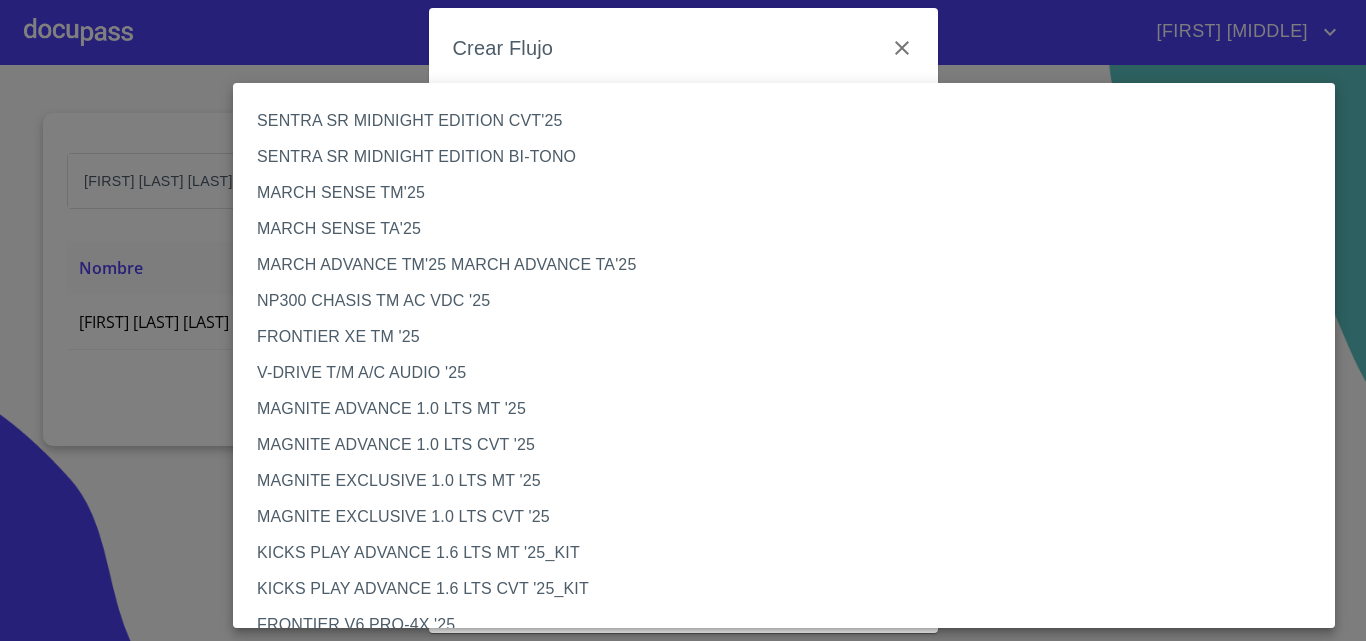 scroll, scrollTop: 522, scrollLeft: 0, axis: vertical 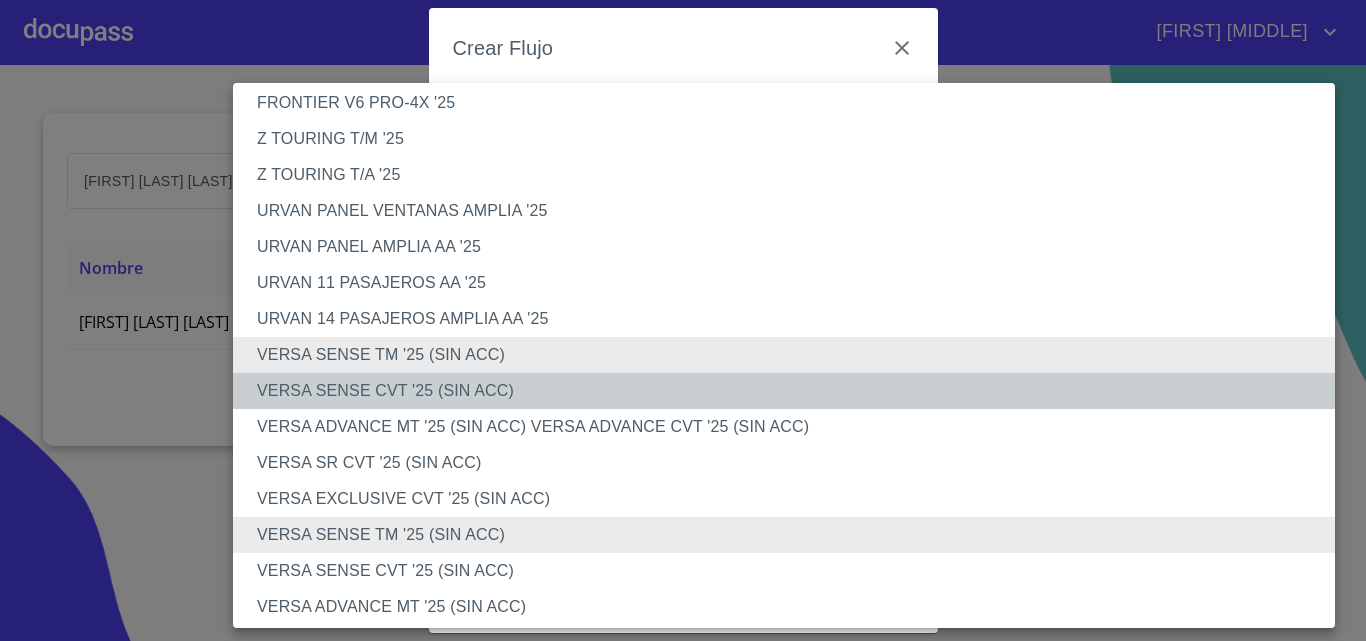 click on "VERSA SENSE CVT '25 (SIN ACC)" at bounding box center (791, 391) 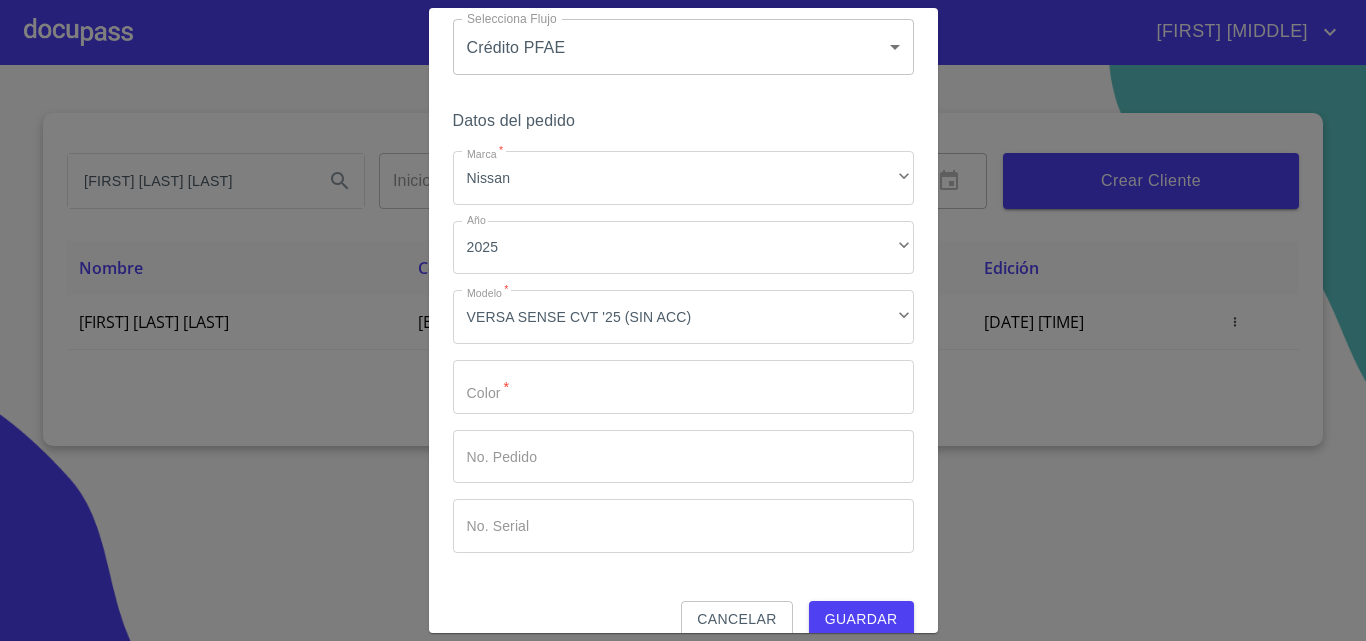 scroll, scrollTop: 97, scrollLeft: 0, axis: vertical 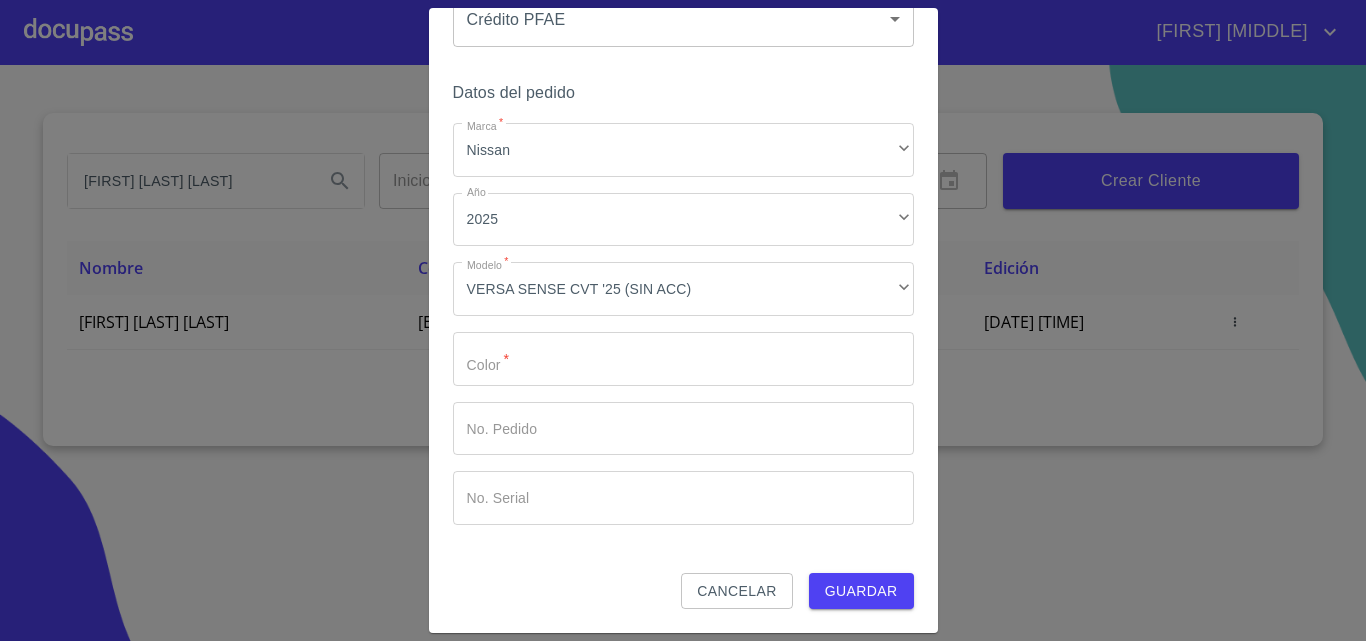 click on "Marca   *" at bounding box center [683, 359] 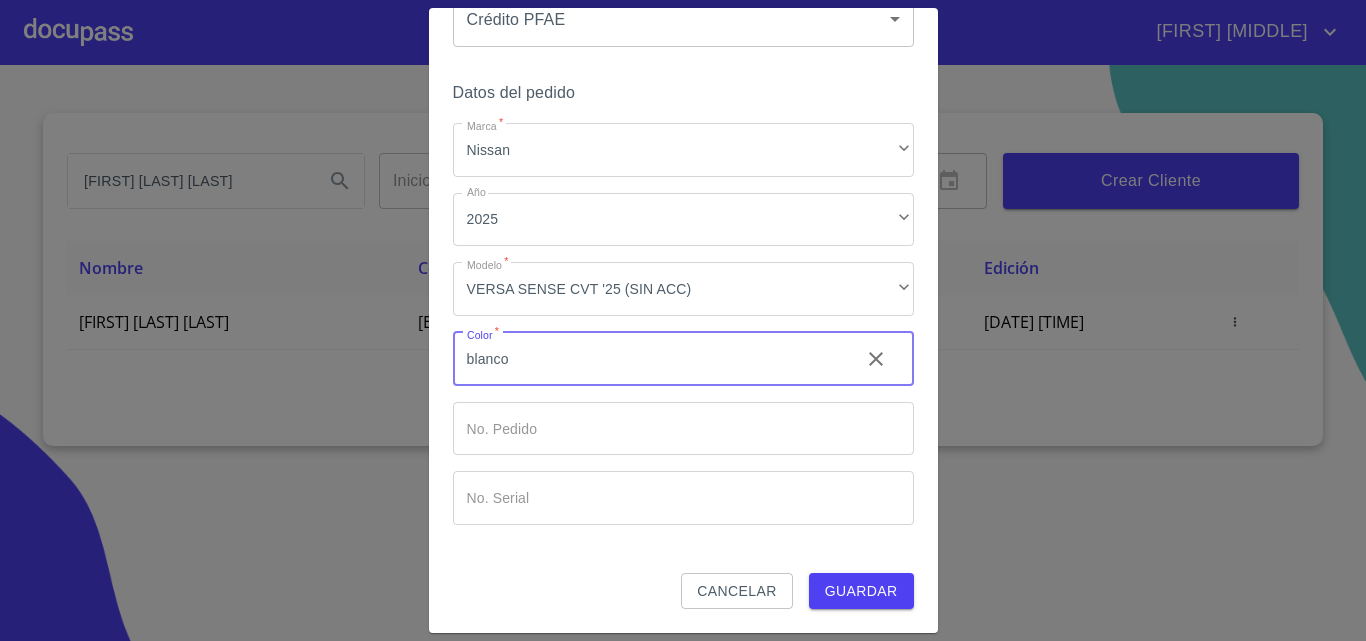 type on "blanco" 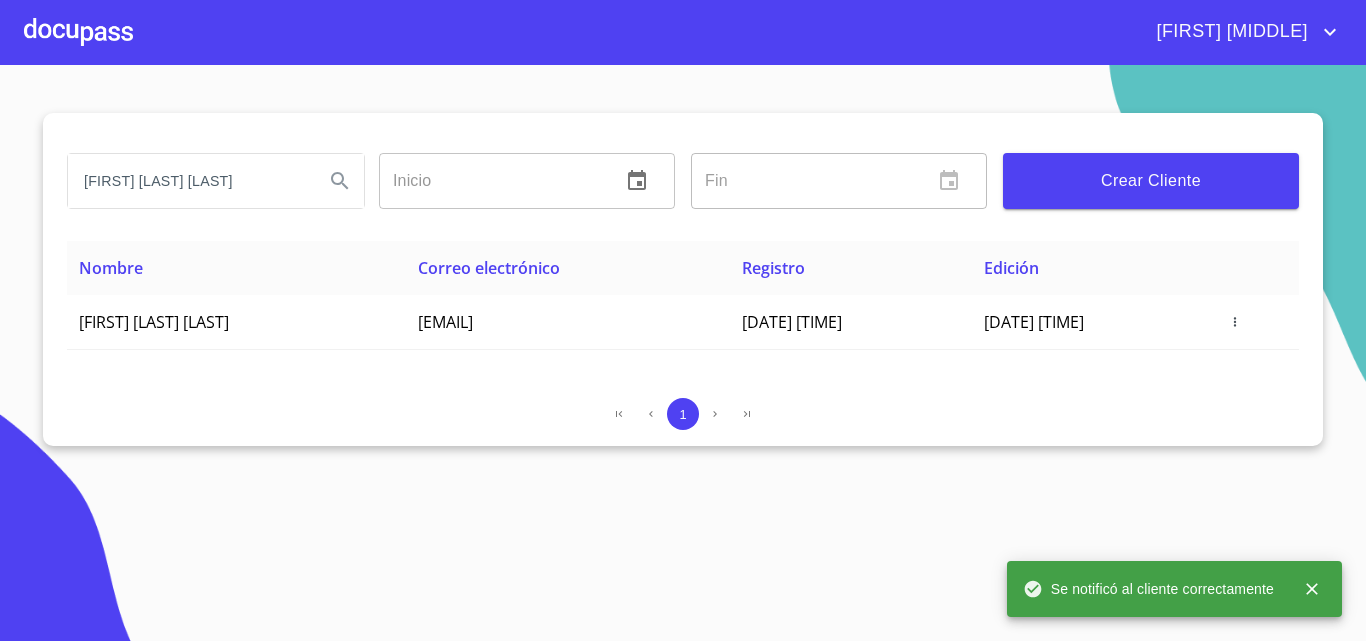 click at bounding box center [78, 32] 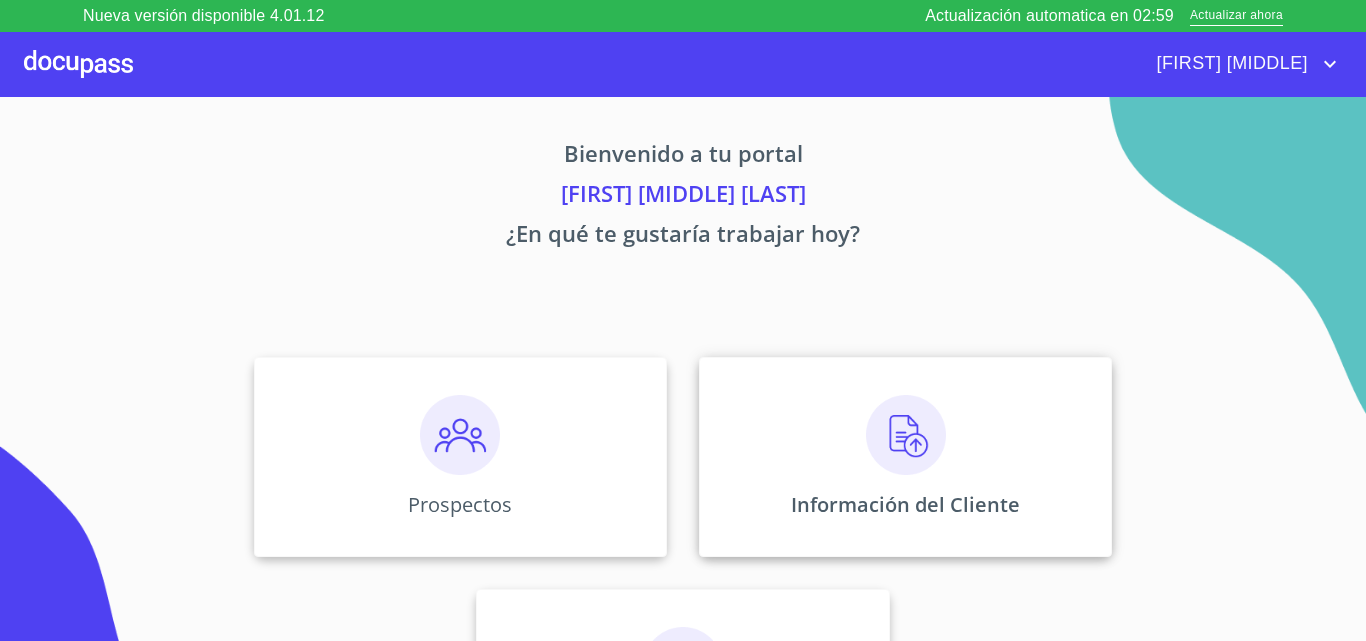 click at bounding box center [906, 435] 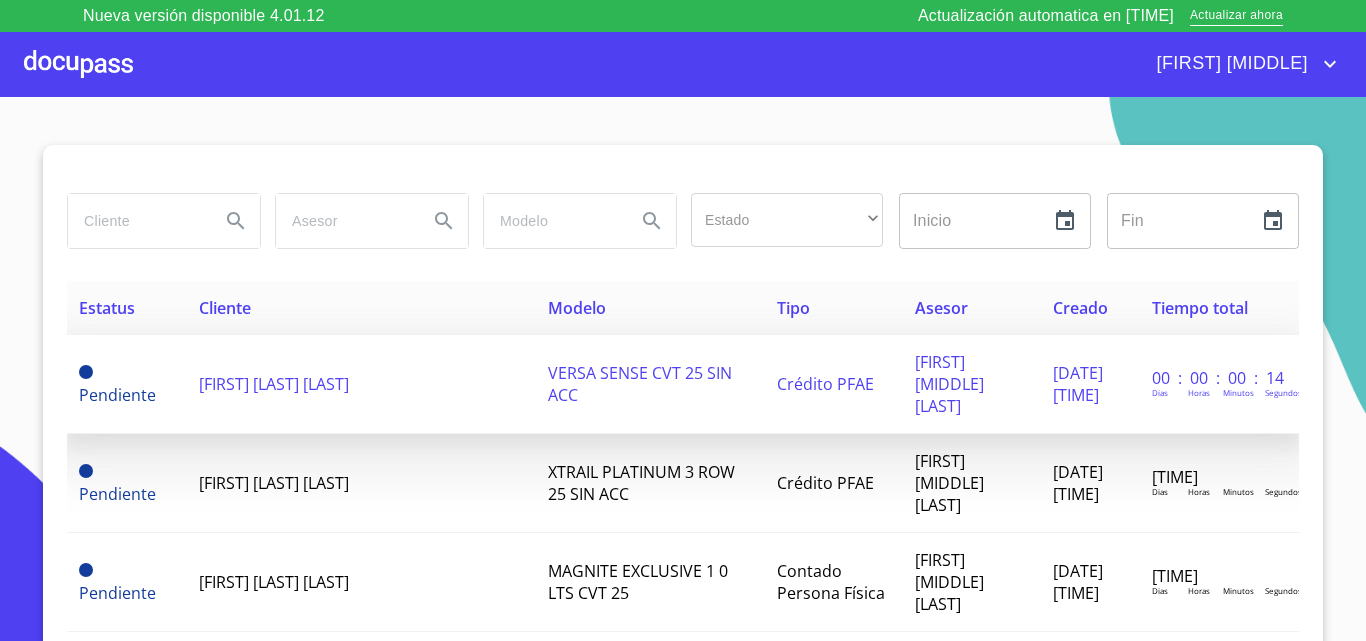 click on "[FIRST] [LAST] [LAST]" at bounding box center [362, 384] 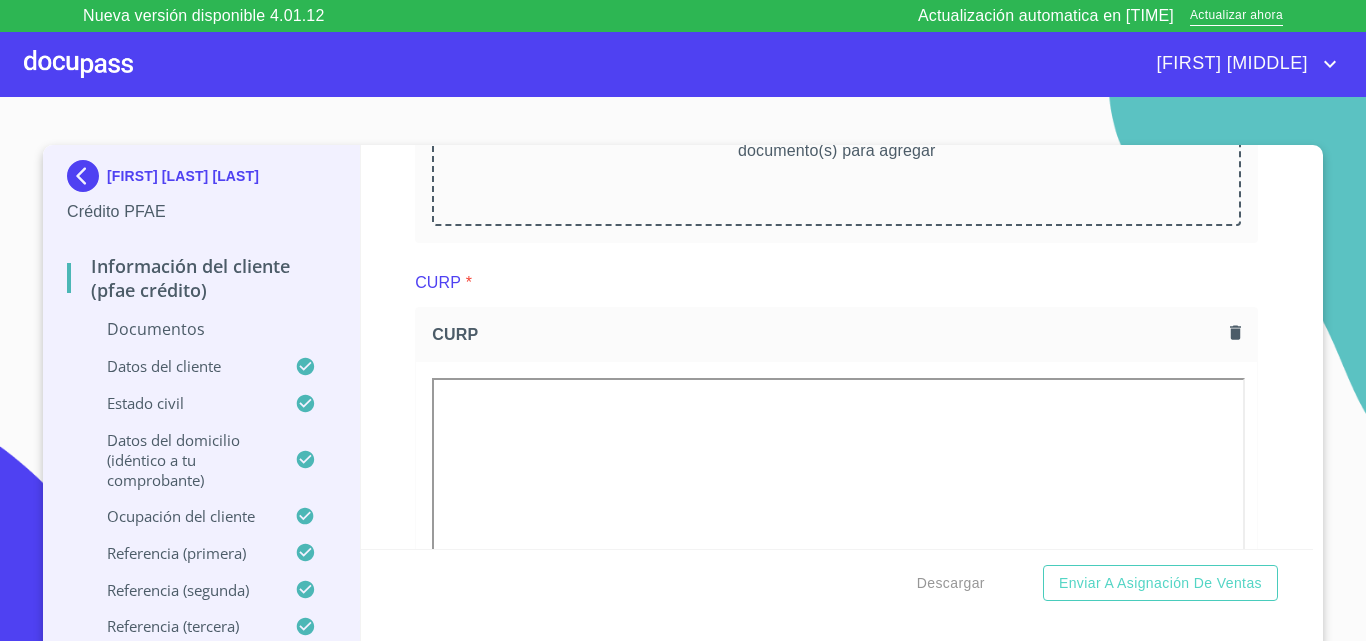 scroll, scrollTop: 2833, scrollLeft: 0, axis: vertical 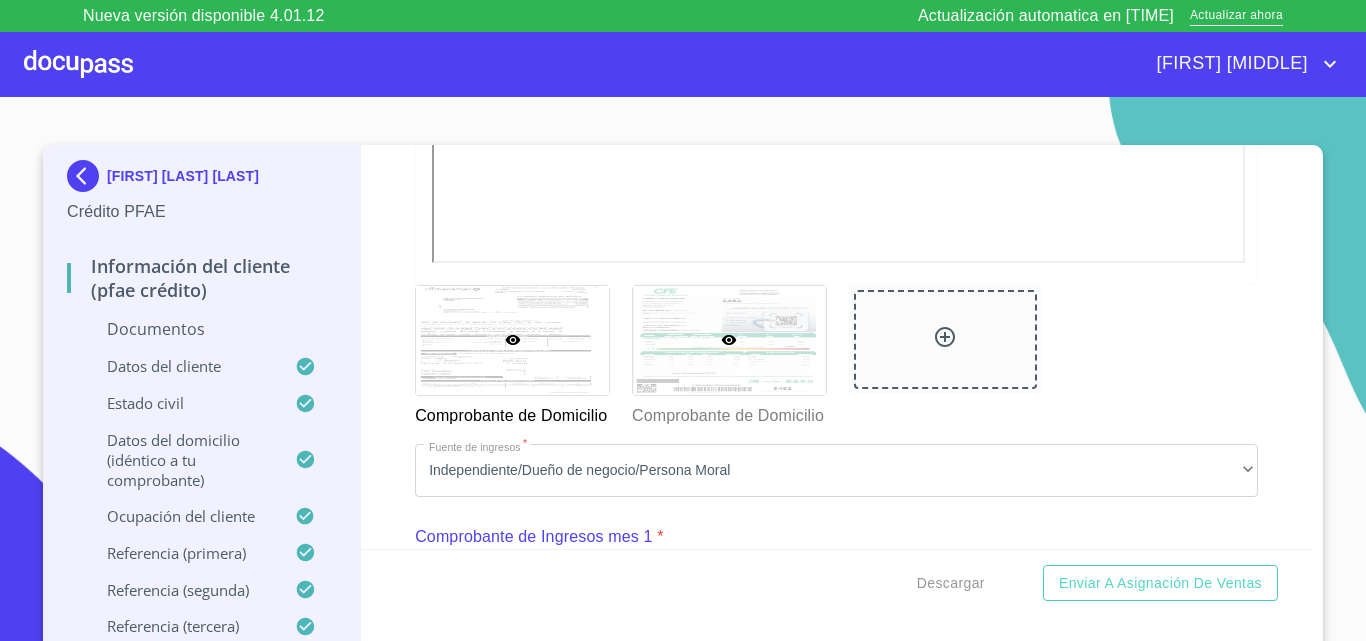 click at bounding box center (729, 340) 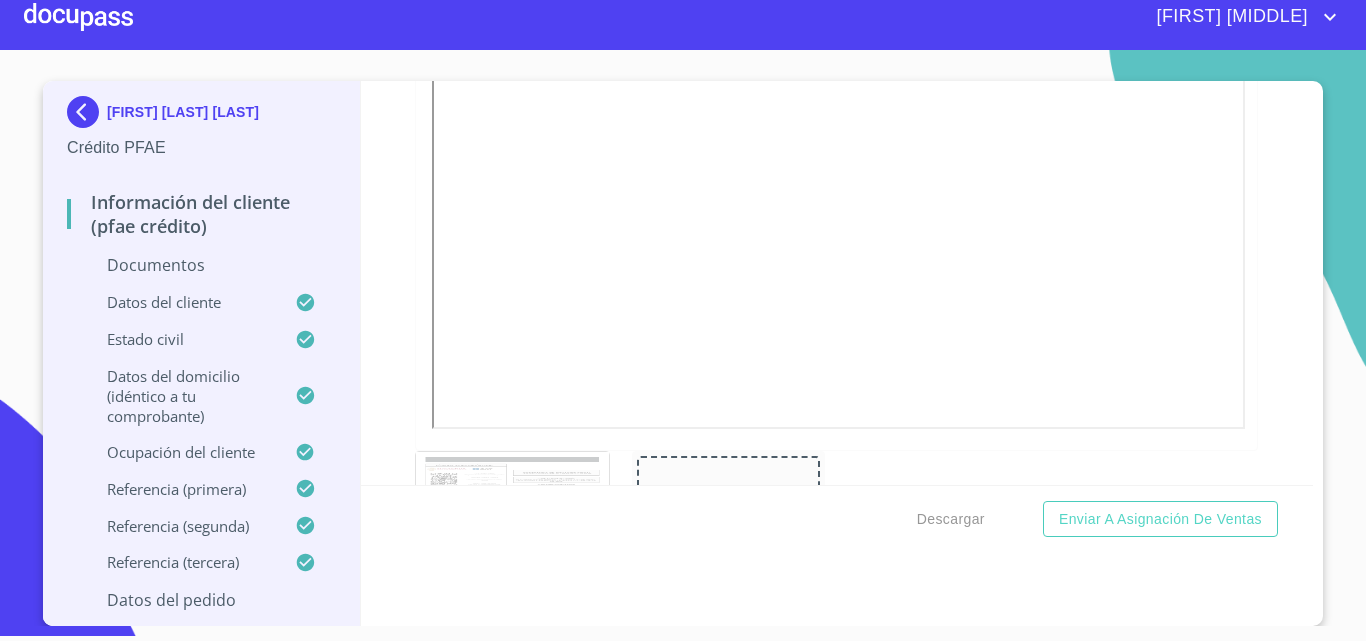 scroll, scrollTop: 4037, scrollLeft: 0, axis: vertical 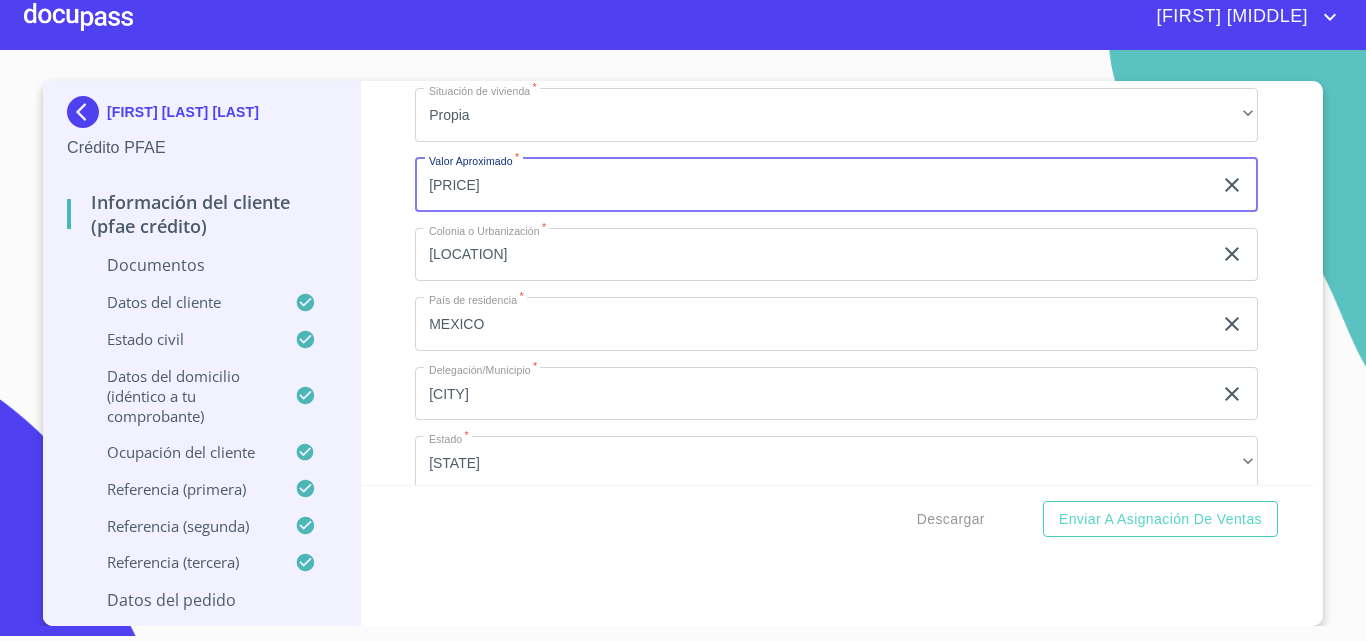 click on "[PRICE]" at bounding box center (813, 185) 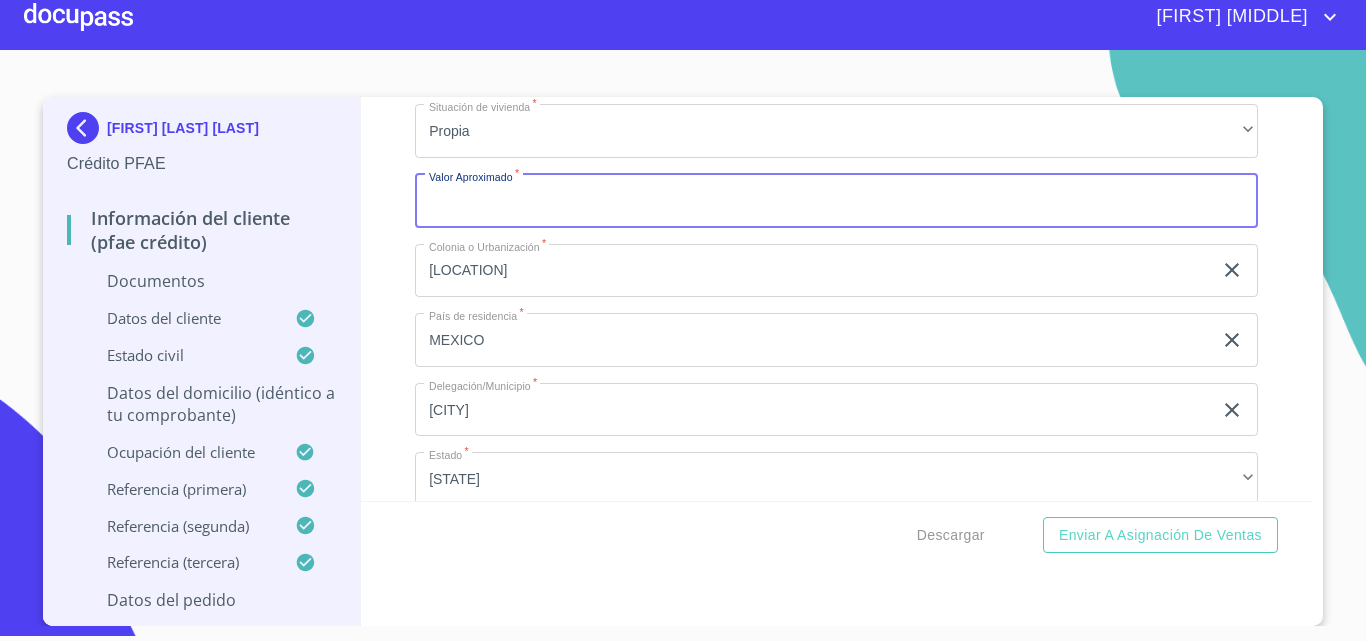 scroll, scrollTop: 1, scrollLeft: 0, axis: vertical 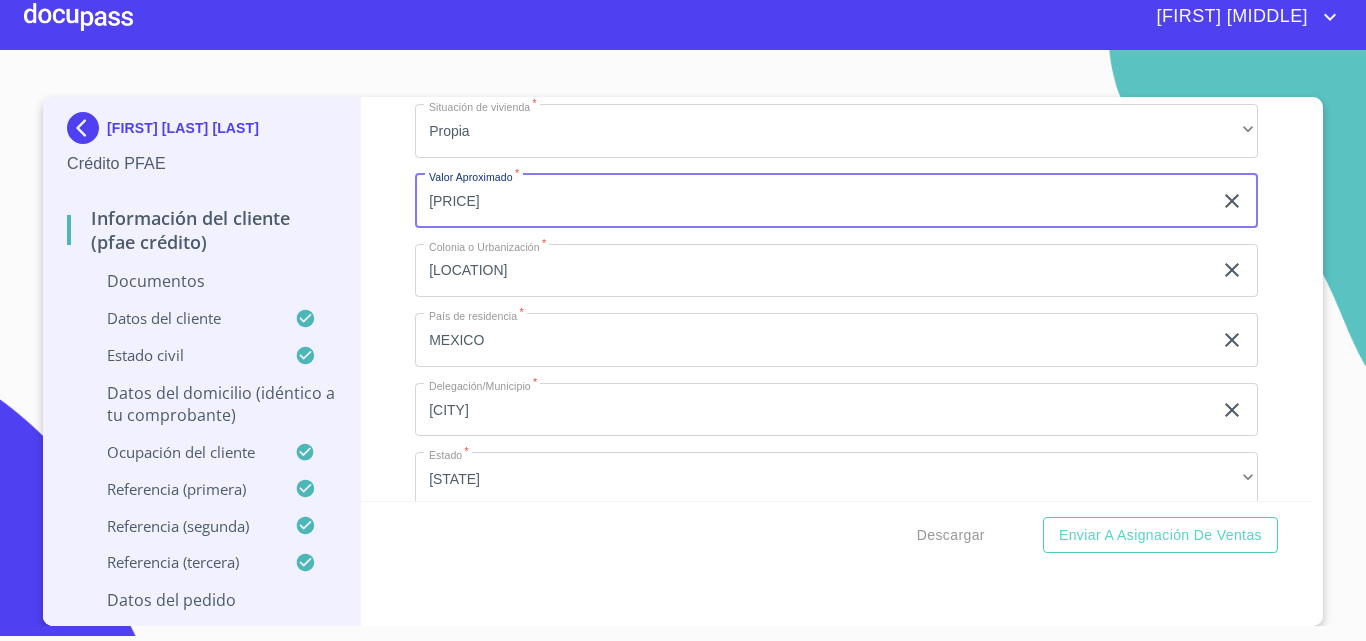 type on "[PRICE]" 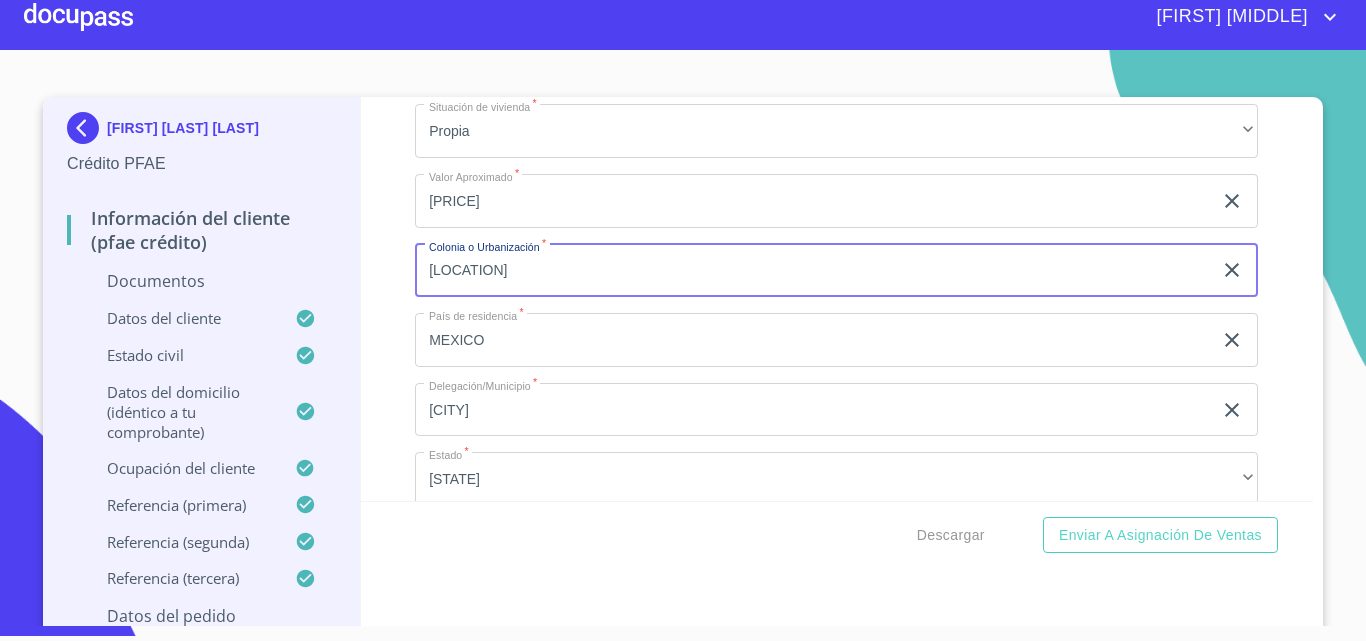 click on "[LOCATION]" at bounding box center (813, 271) 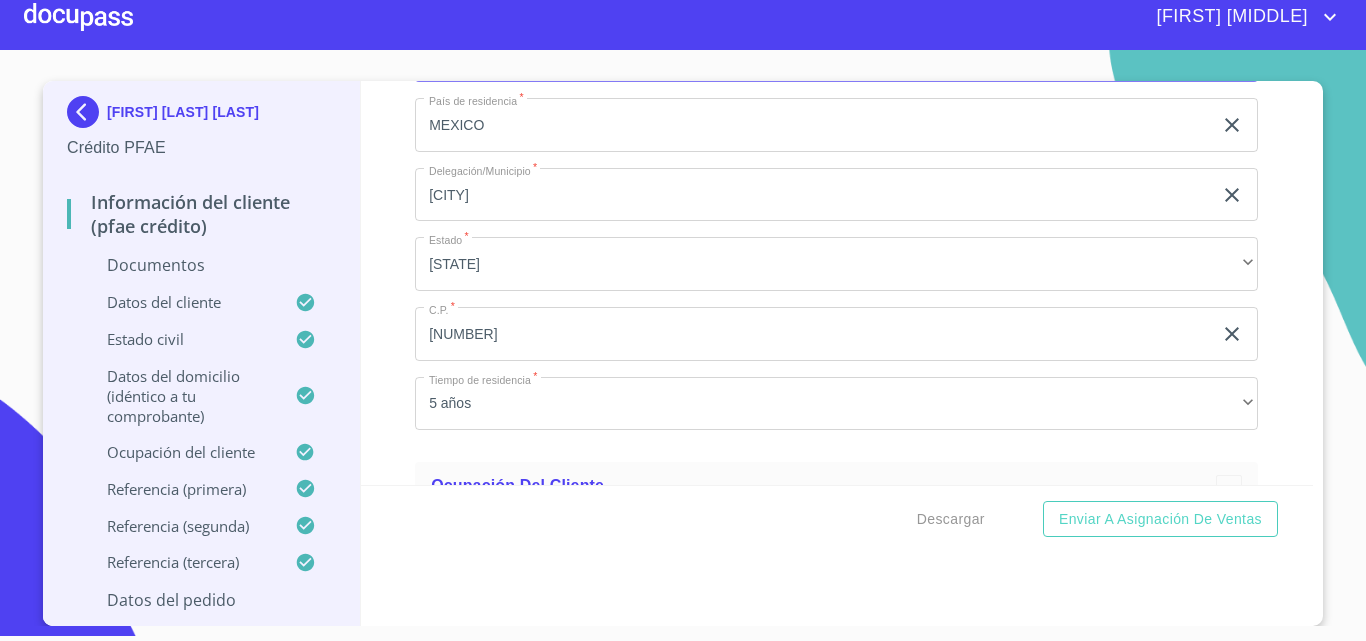 scroll, scrollTop: 6416, scrollLeft: 0, axis: vertical 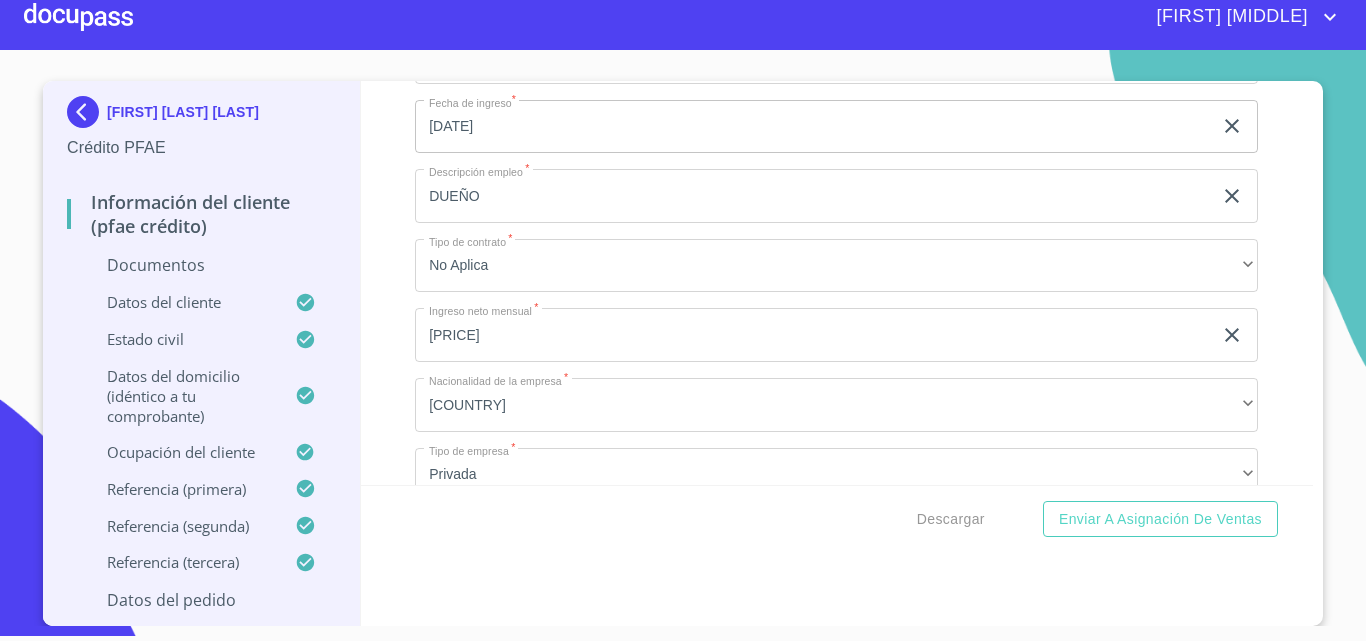 type on "[LOCATION]" 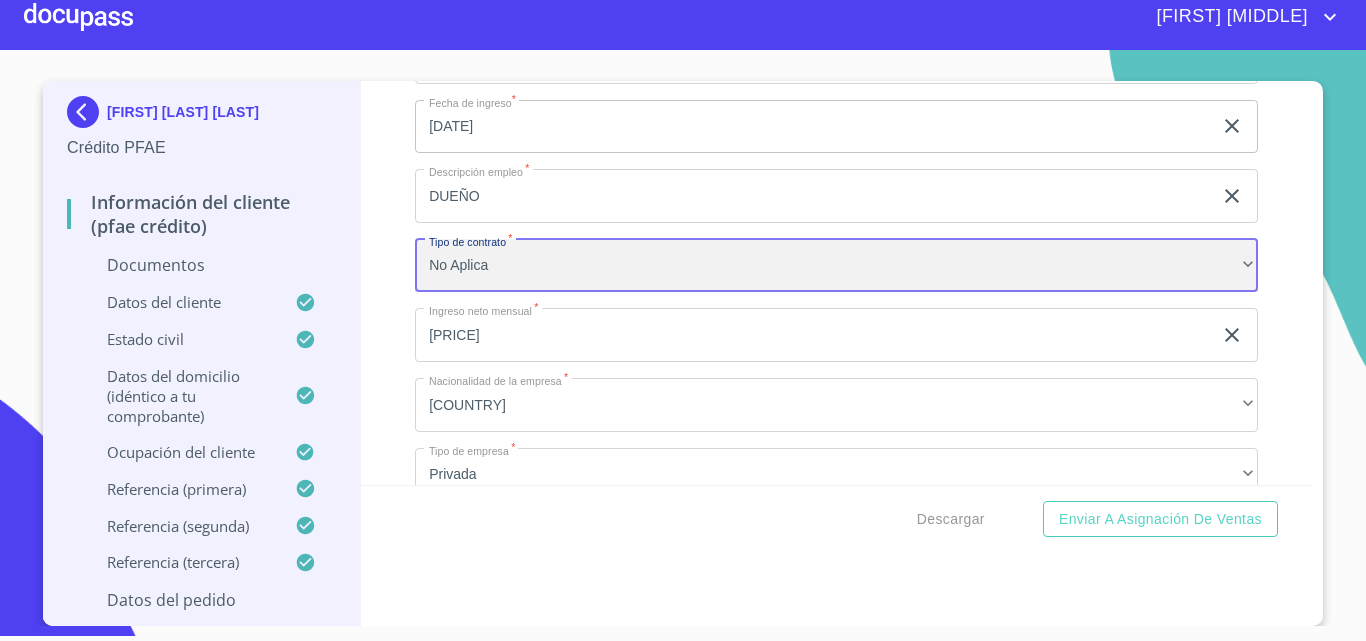 click on "No Aplica" at bounding box center (836, 266) 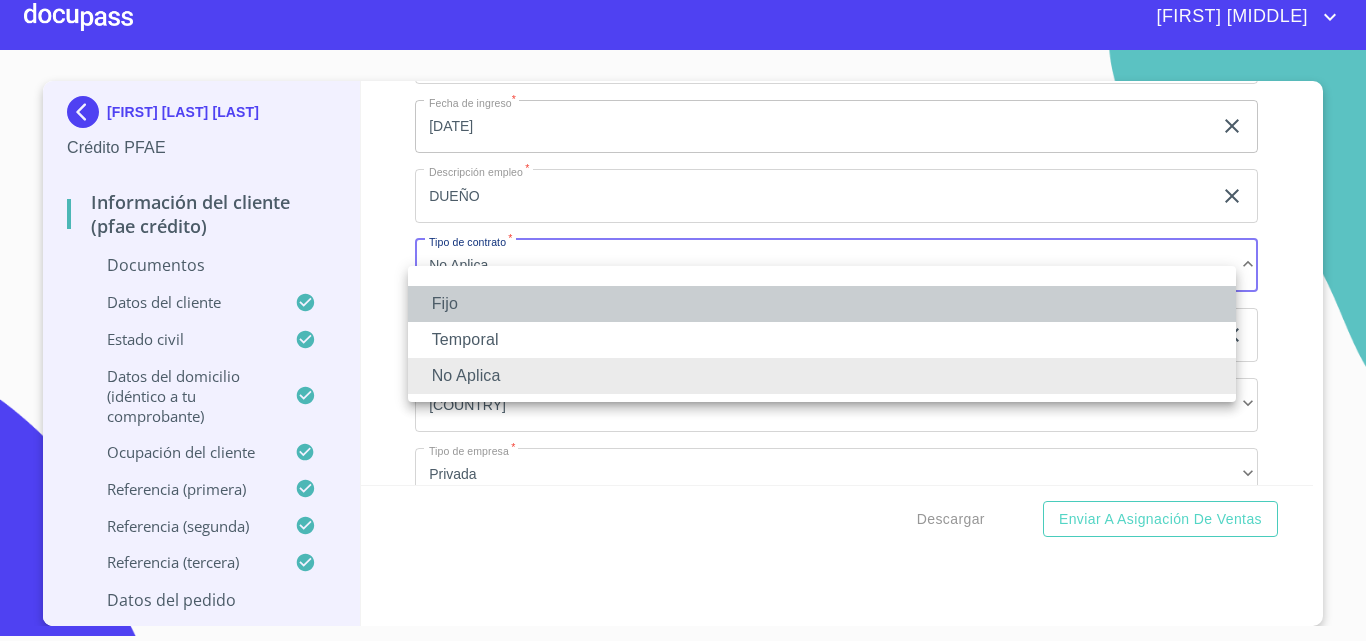 click on "Fijo" at bounding box center [822, 304] 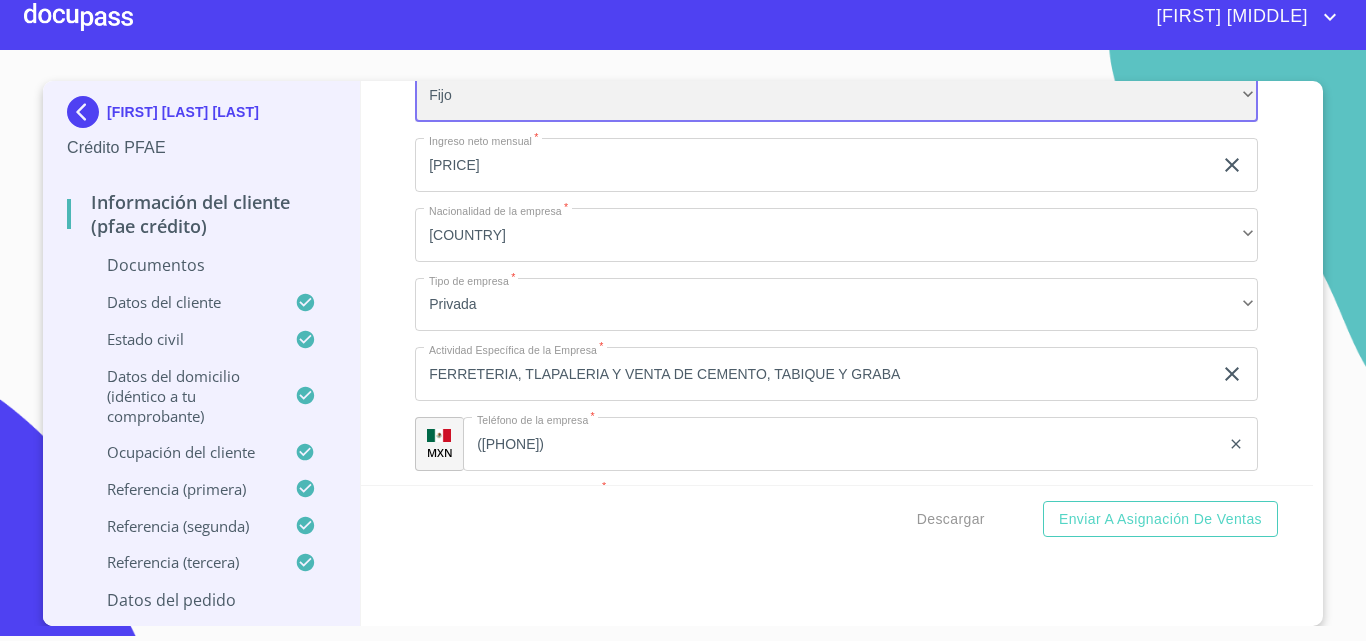 scroll, scrollTop: 7039, scrollLeft: 0, axis: vertical 